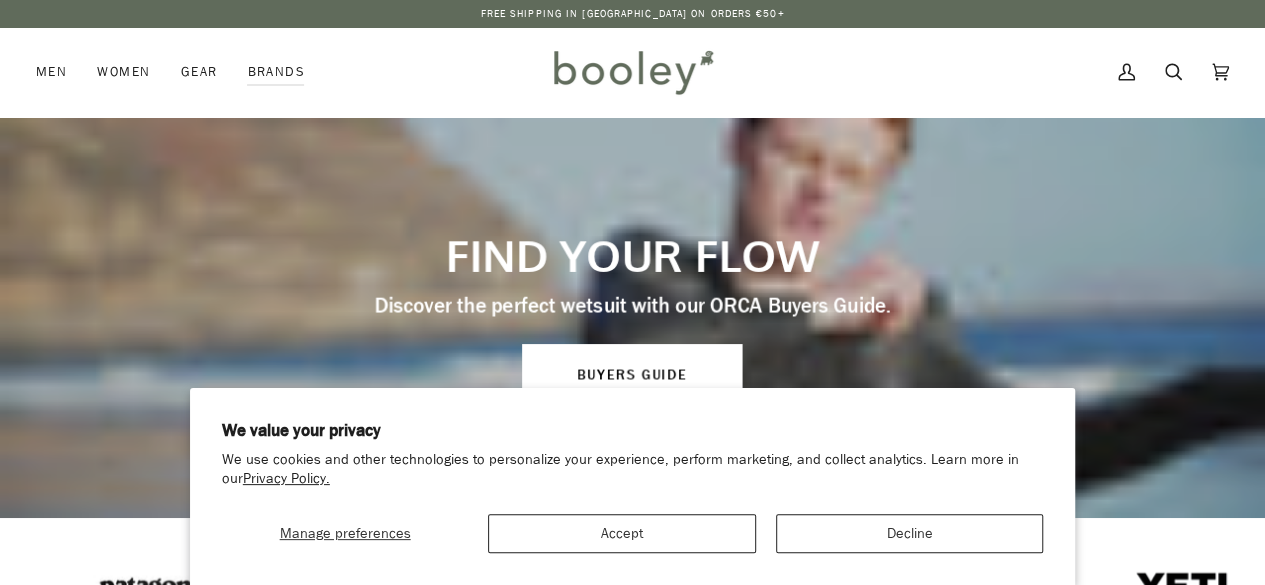 scroll, scrollTop: 0, scrollLeft: 0, axis: both 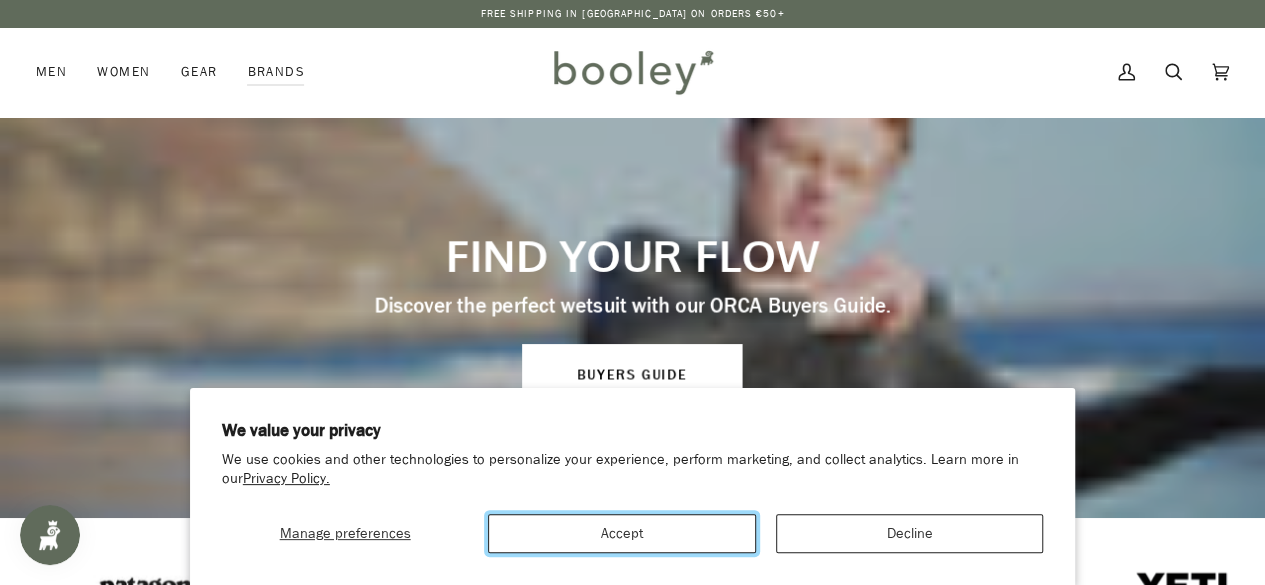 click on "Accept" at bounding box center (621, 533) 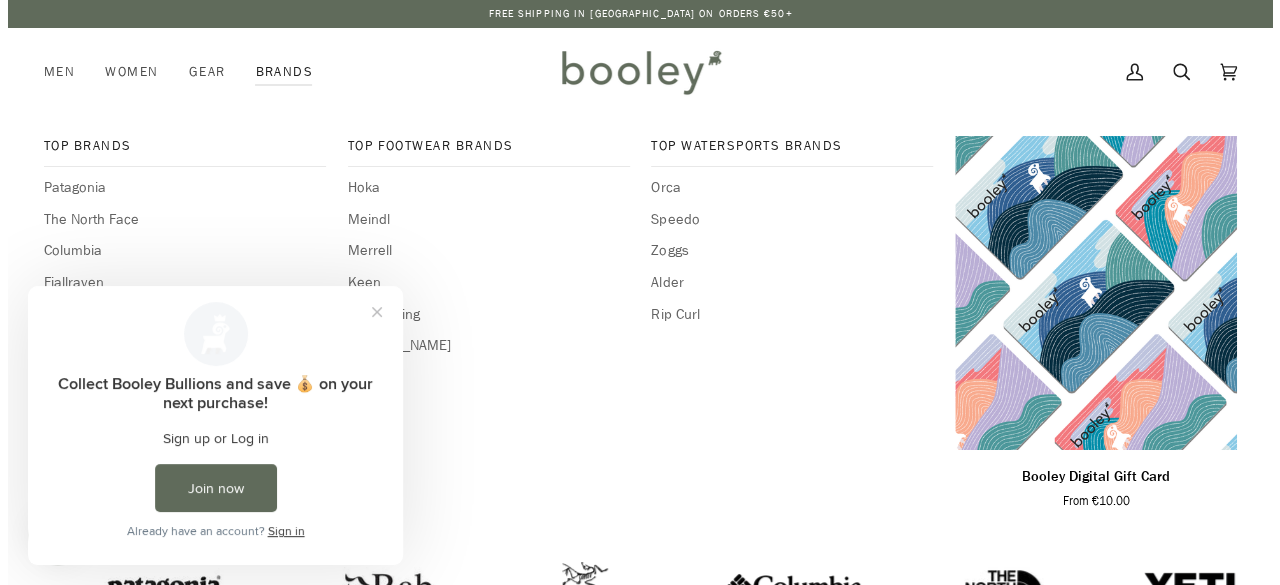 scroll, scrollTop: 0, scrollLeft: 0, axis: both 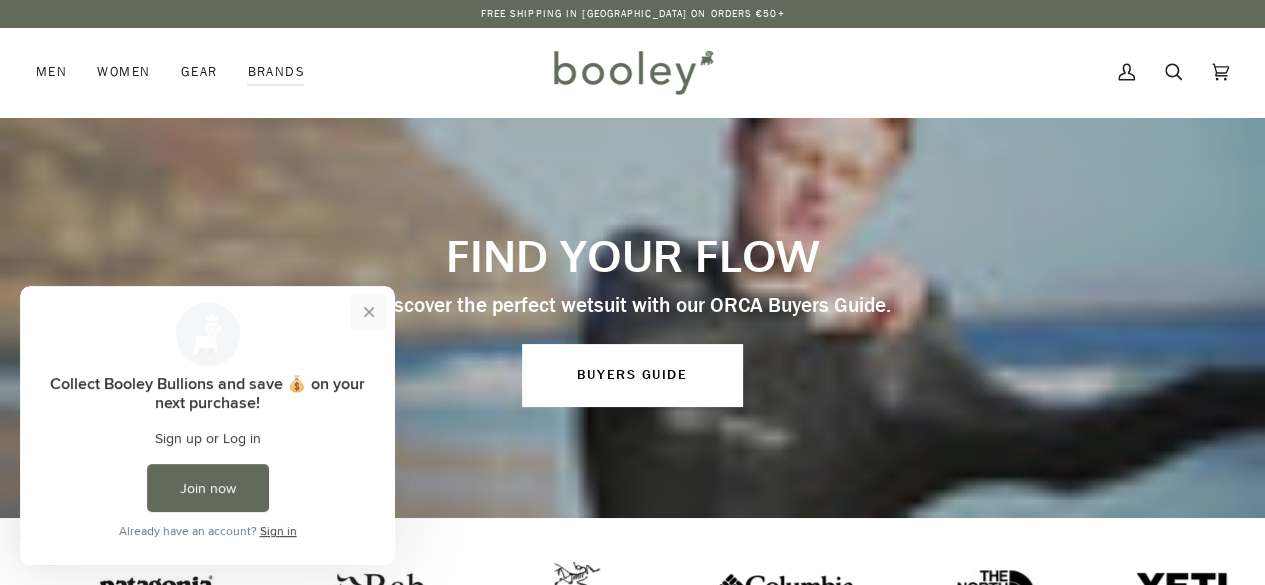 click at bounding box center (369, 312) 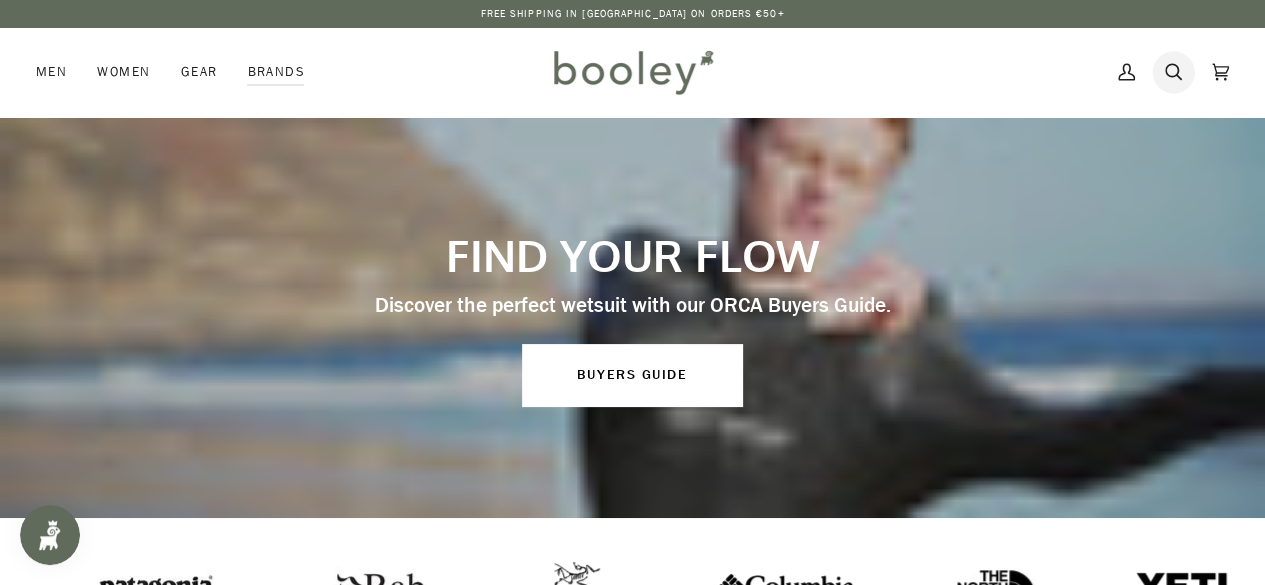 click 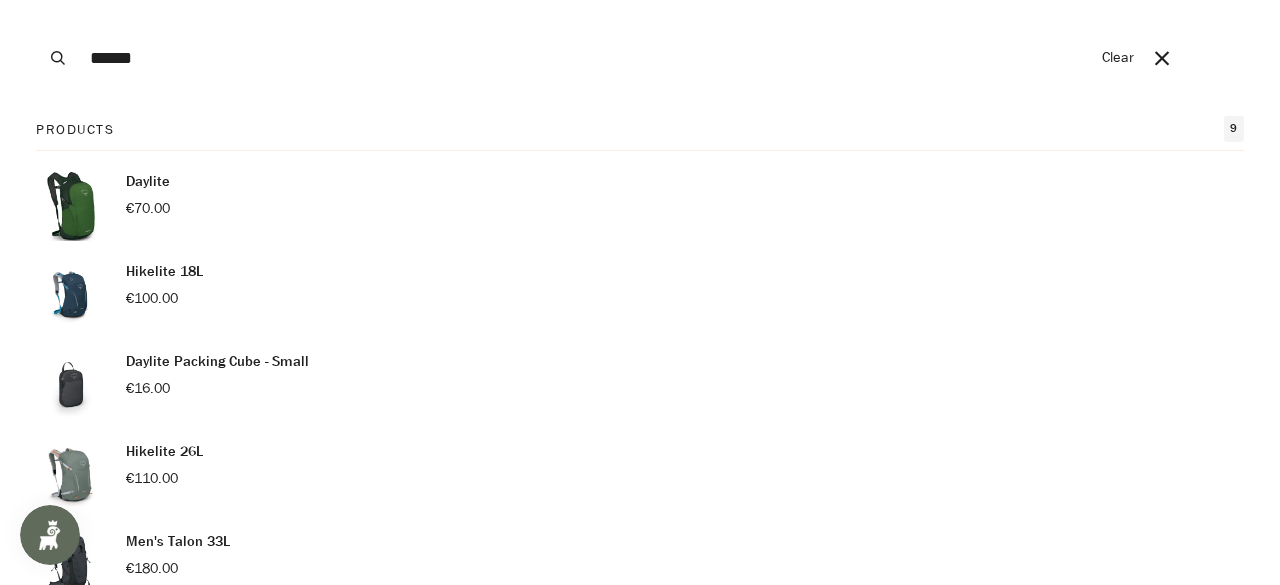 type on "******" 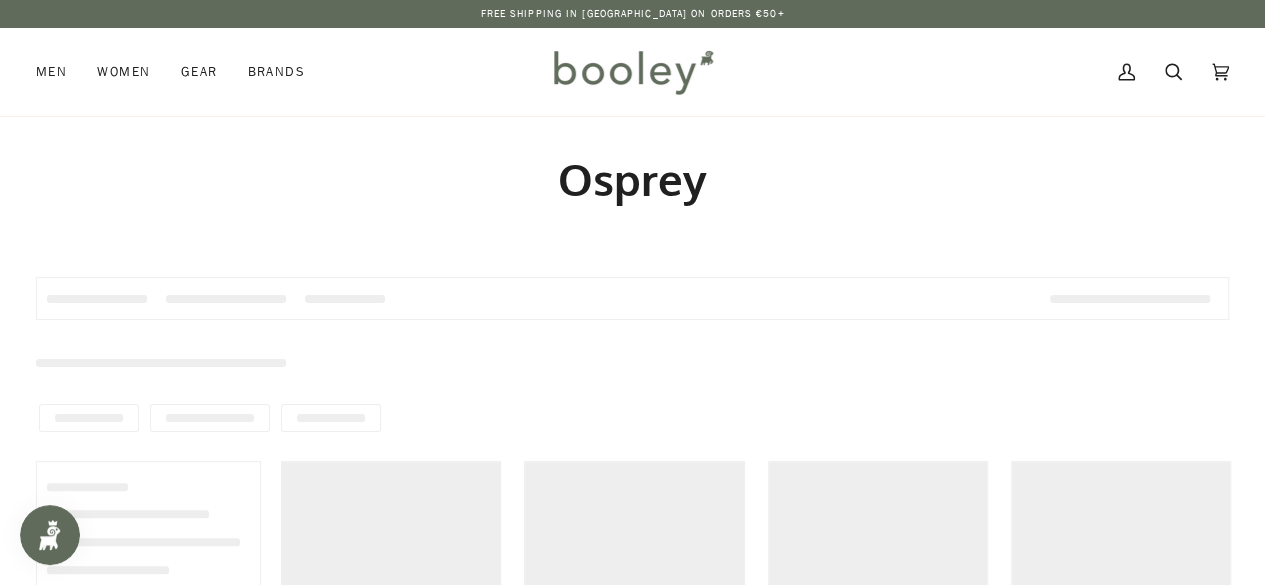 scroll, scrollTop: 0, scrollLeft: 0, axis: both 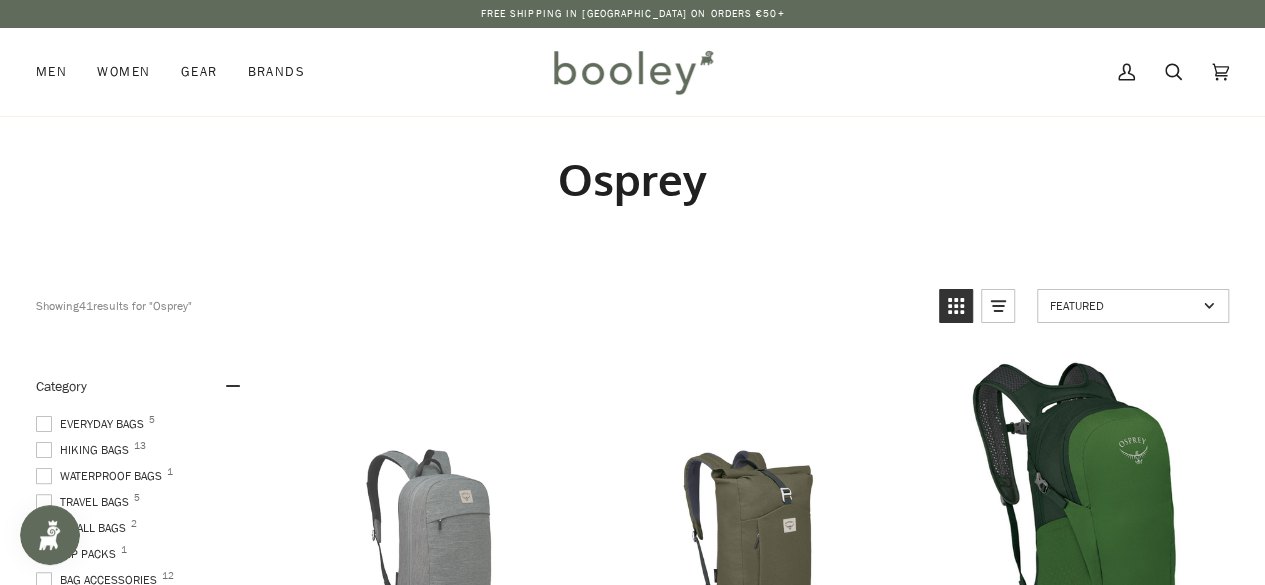 click on "Showing  41  results
Showing  41  results for "Osprey"
Products 41 Featured Featured Title: A-Z Title: Z-A Date: New to Old Date: Old to New Price: Low to High Price: High to Low Discount: High to Low Bestselling
Category Everyday Bags 5 Hiking Bags 13 Waterproof Bags 1 Travel Bags 5 Small Bags 2 Hip Packs 1 Bag Accessories 12 Bottles & Flasks 1 Capacity + 20 Litres 21 - 20 Litres 6 Brand Osprey 41 Colour Black Blue Brown Green Grey Orange Purple Red Price , € **  –  *** €16 €280 €16 €82 €148 €214 €280 Available At Athlone 27 Galway 33 Arcane Large Day Pack  Osprey €110.00 View product Arcane Roll Top  Osprey €110.00 View product Daylite  Osprey €70.00 View product Daylite Carry-On Wheeled Duffel 40L  Osprey €210.00 View product Daylite Packing Cube - Large  Osprey €18.00 View product Daylite Packing Cube - Medium  Osprey €17.00 View product From" at bounding box center (632, 1811) 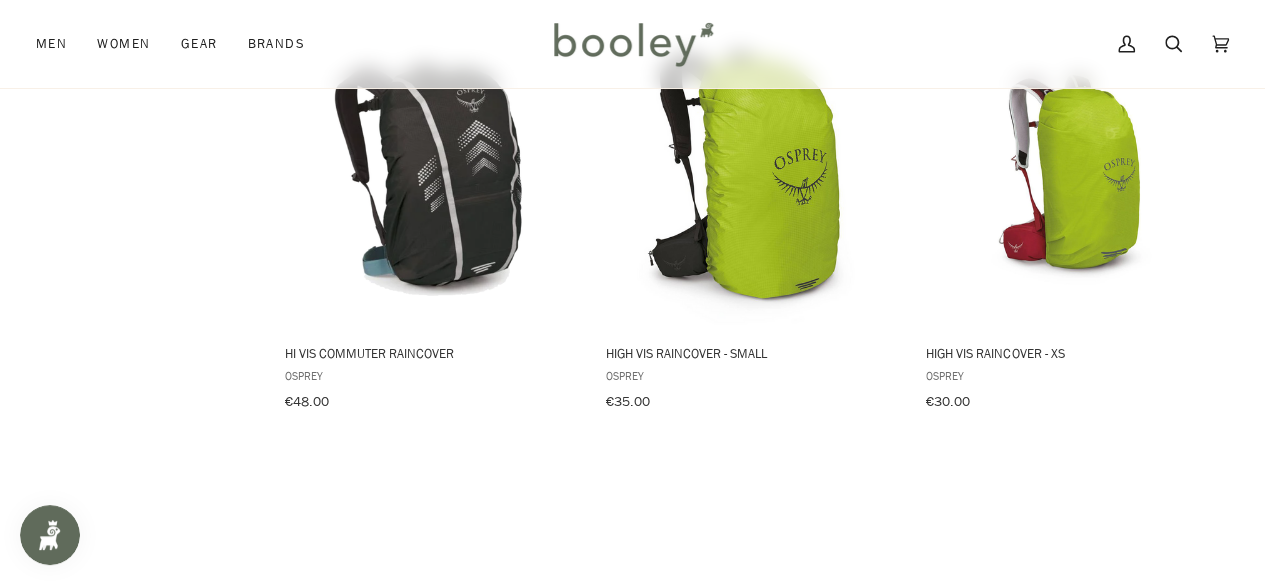 scroll, scrollTop: 2000, scrollLeft: 0, axis: vertical 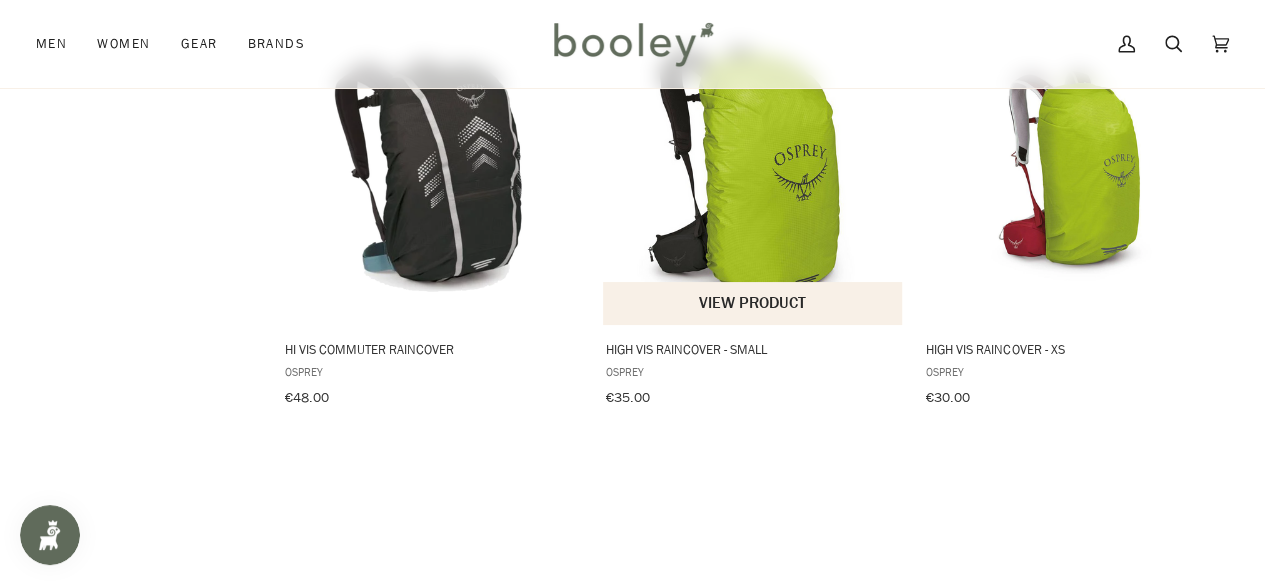 click at bounding box center (753, 175) 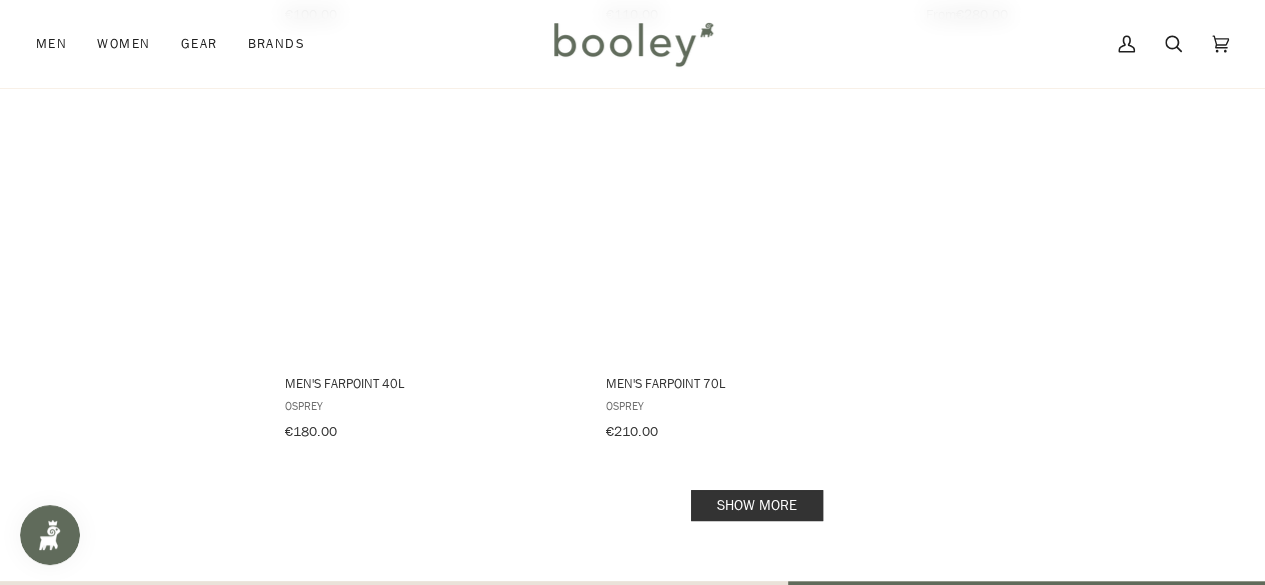 scroll, scrollTop: 2840, scrollLeft: 0, axis: vertical 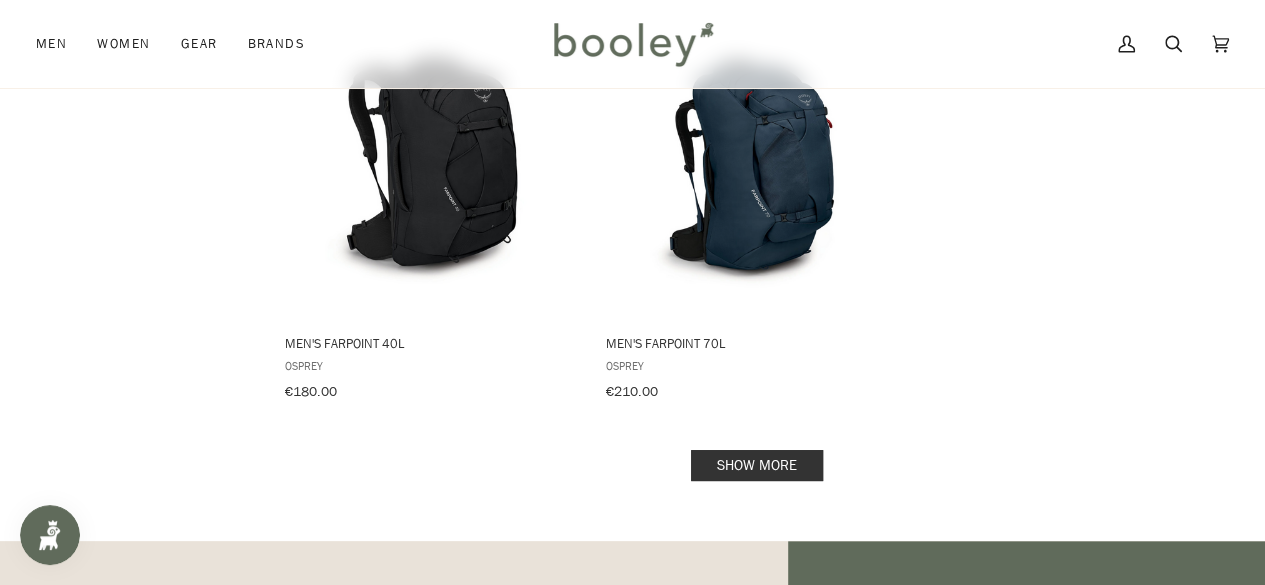click on "Show more" at bounding box center (757, 465) 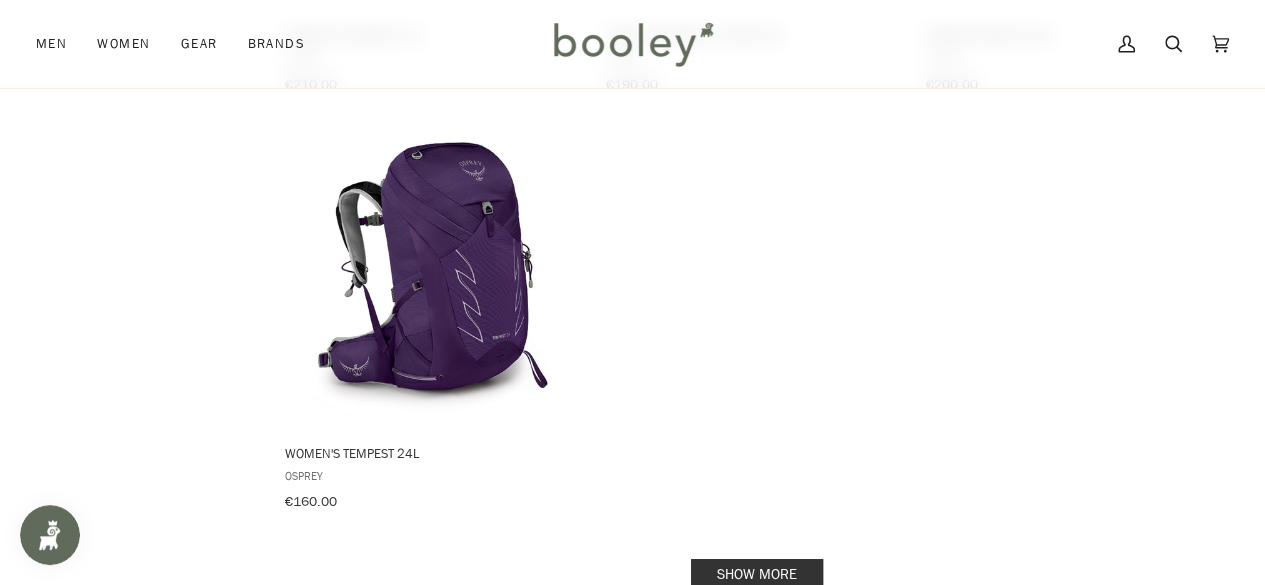 scroll, scrollTop: 5680, scrollLeft: 0, axis: vertical 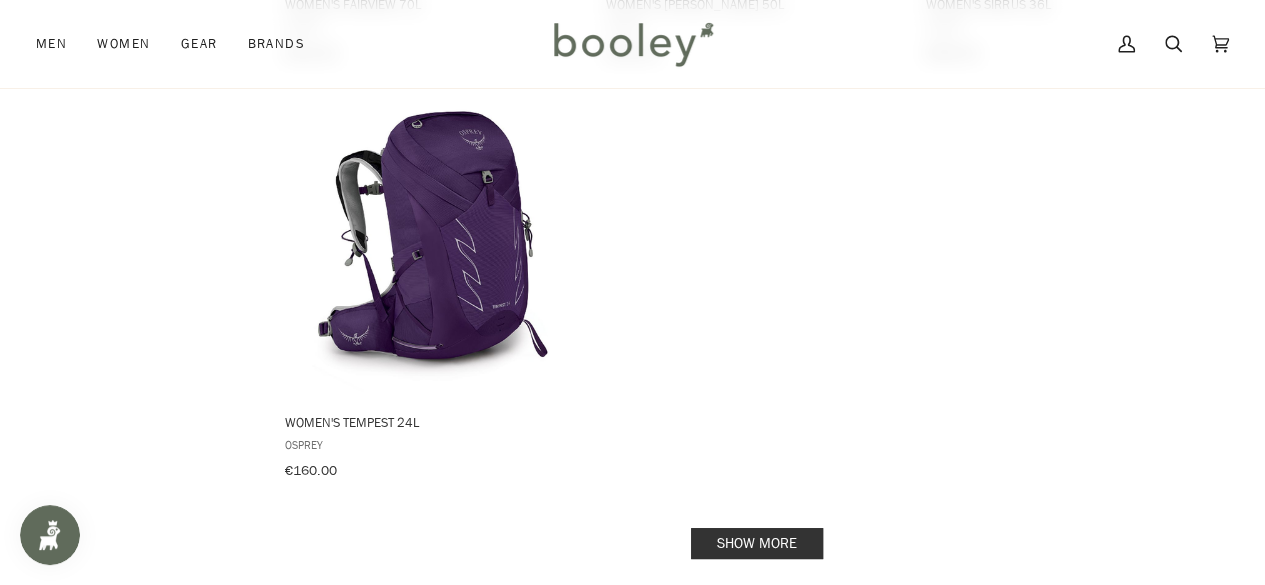 click on "Show more" at bounding box center [757, 543] 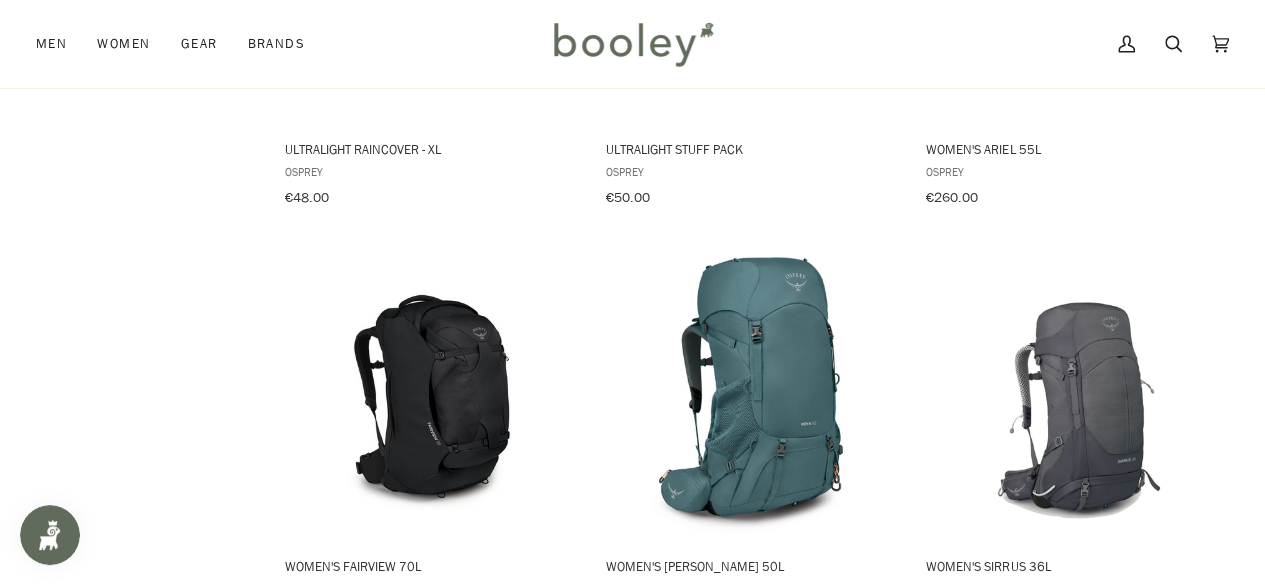 scroll, scrollTop: 5080, scrollLeft: 0, axis: vertical 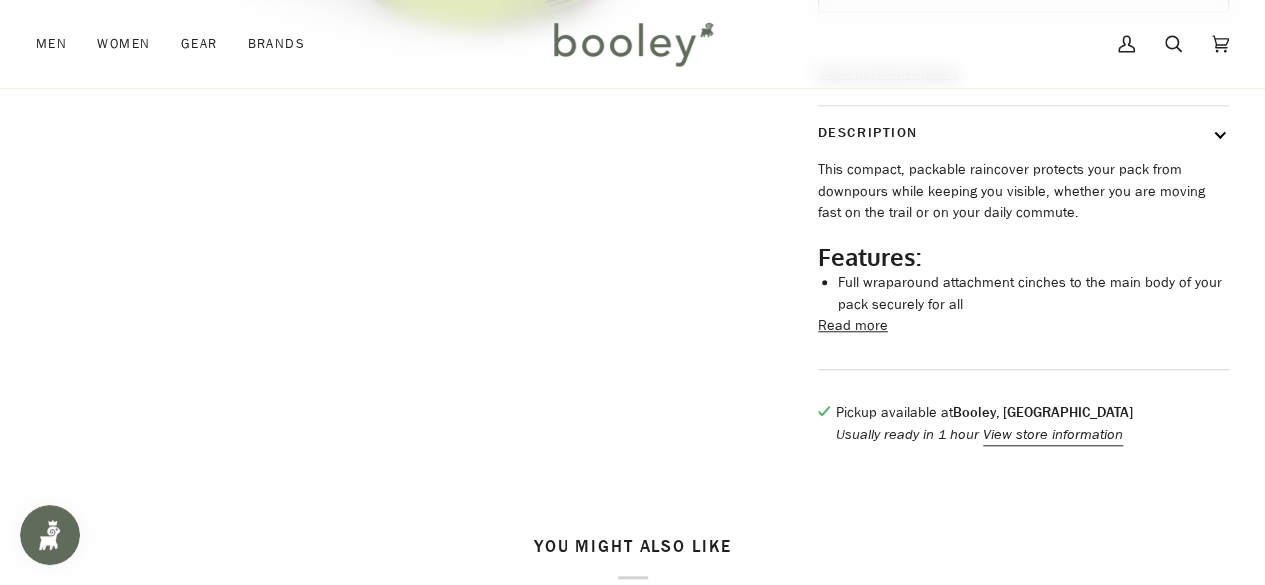 click on "Read more" at bounding box center (853, 326) 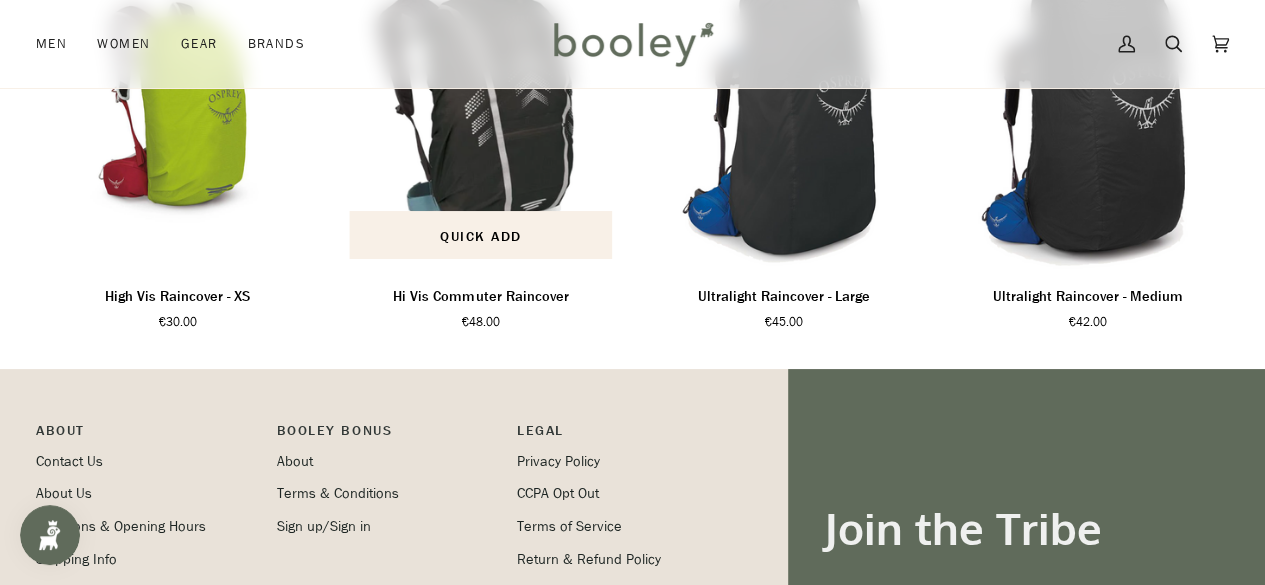 scroll, scrollTop: 1720, scrollLeft: 0, axis: vertical 